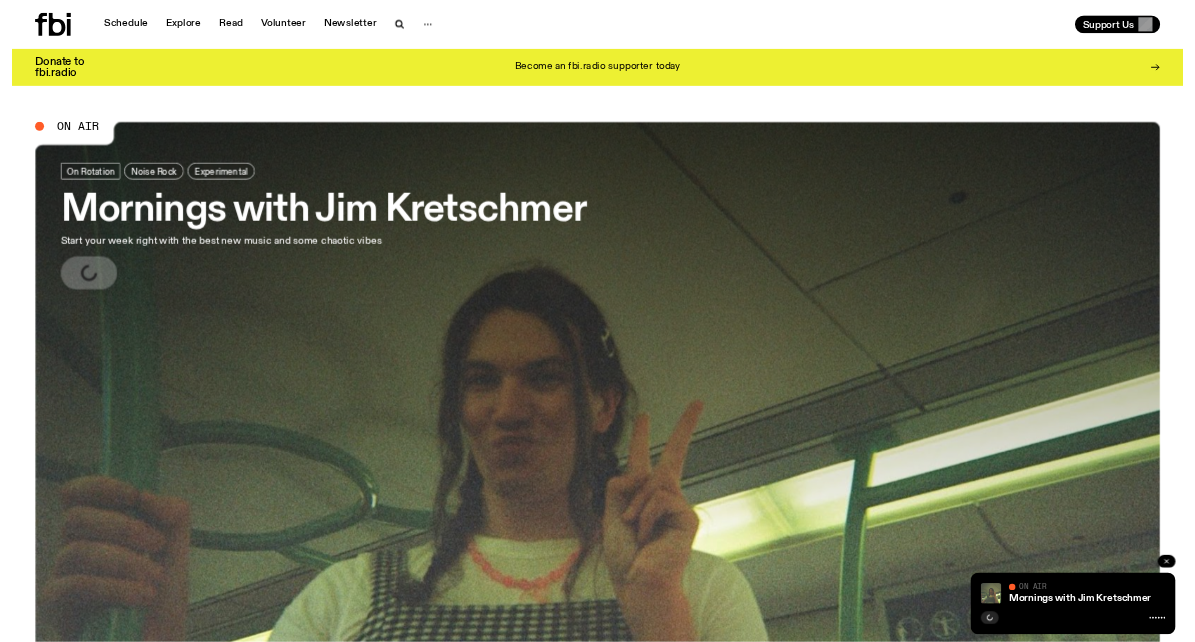 scroll, scrollTop: 0, scrollLeft: 0, axis: both 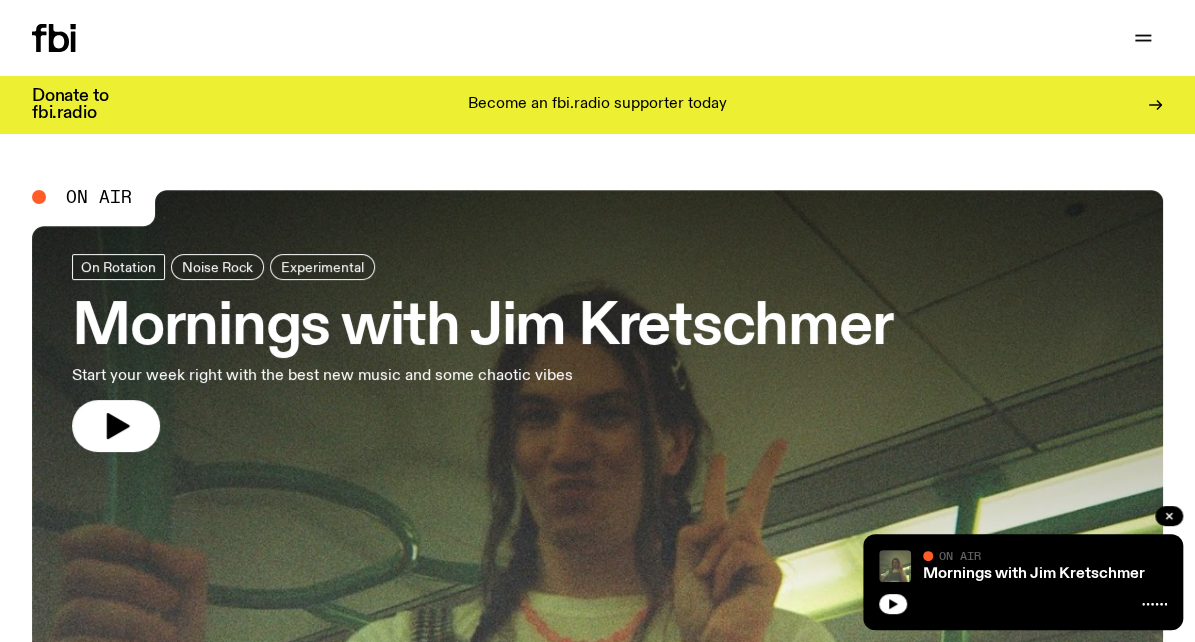 click on "Mornings with Jim Kretschmer" at bounding box center [482, 328] 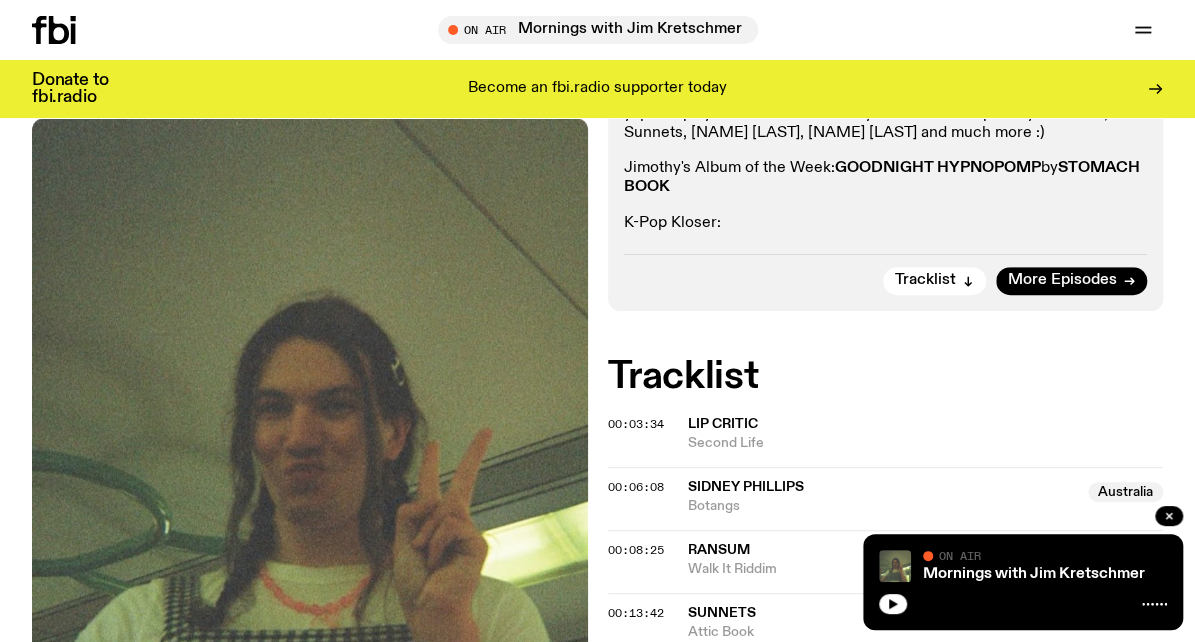 scroll, scrollTop: 489, scrollLeft: 0, axis: vertical 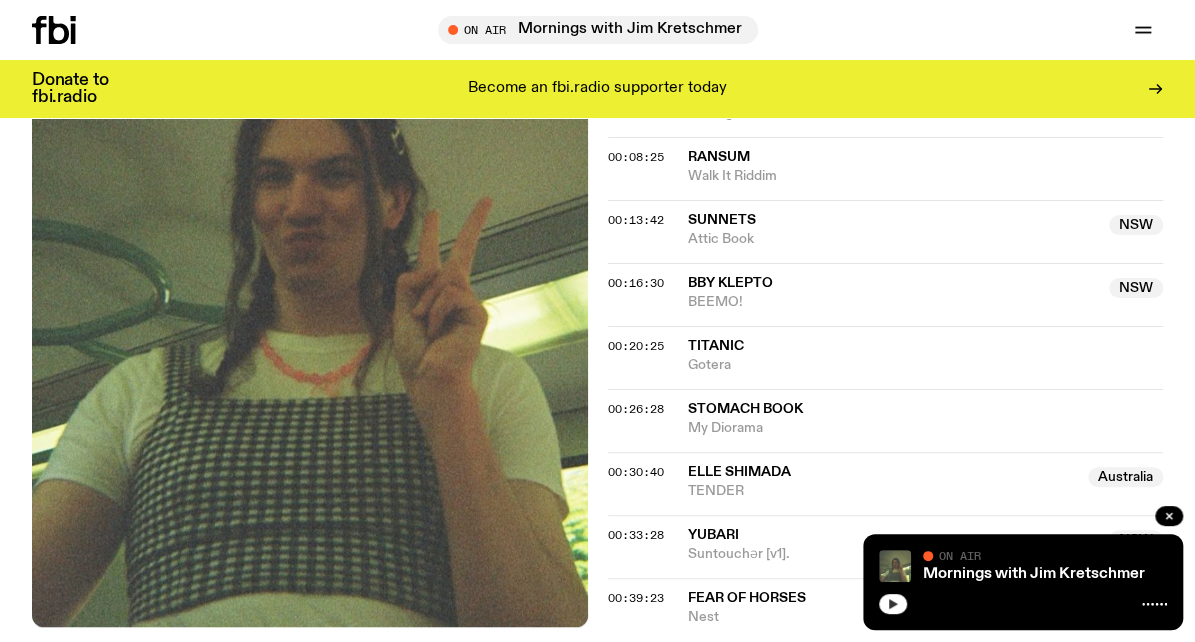 drag, startPoint x: 902, startPoint y: 606, endPoint x: 856, endPoint y: 570, distance: 58.412327 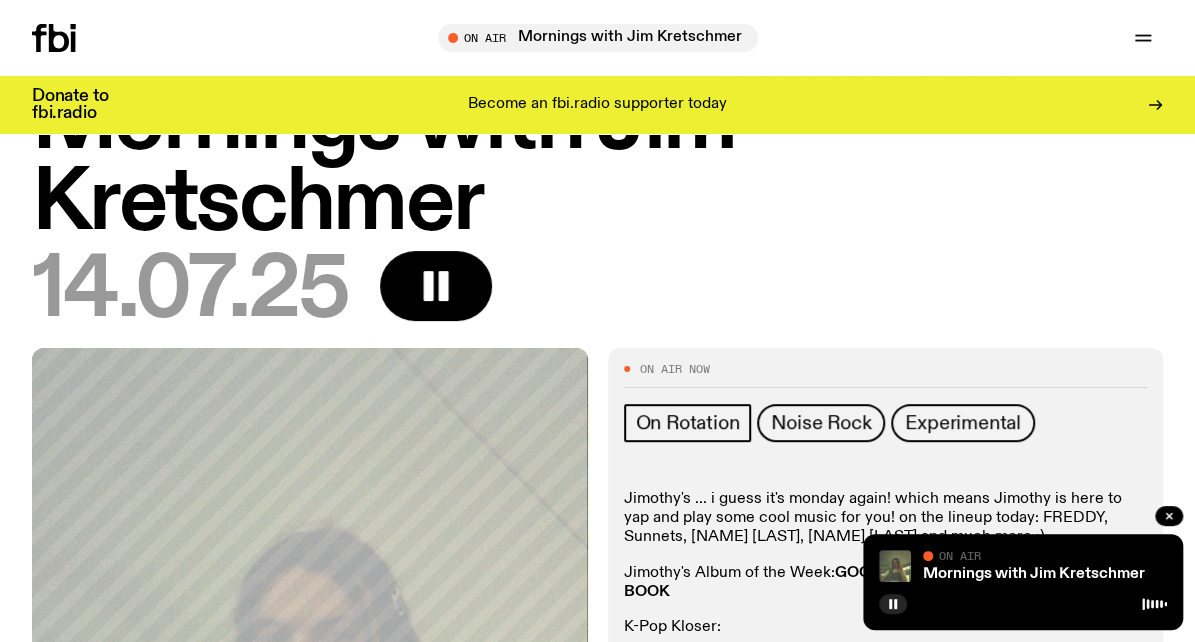 scroll, scrollTop: 0, scrollLeft: 0, axis: both 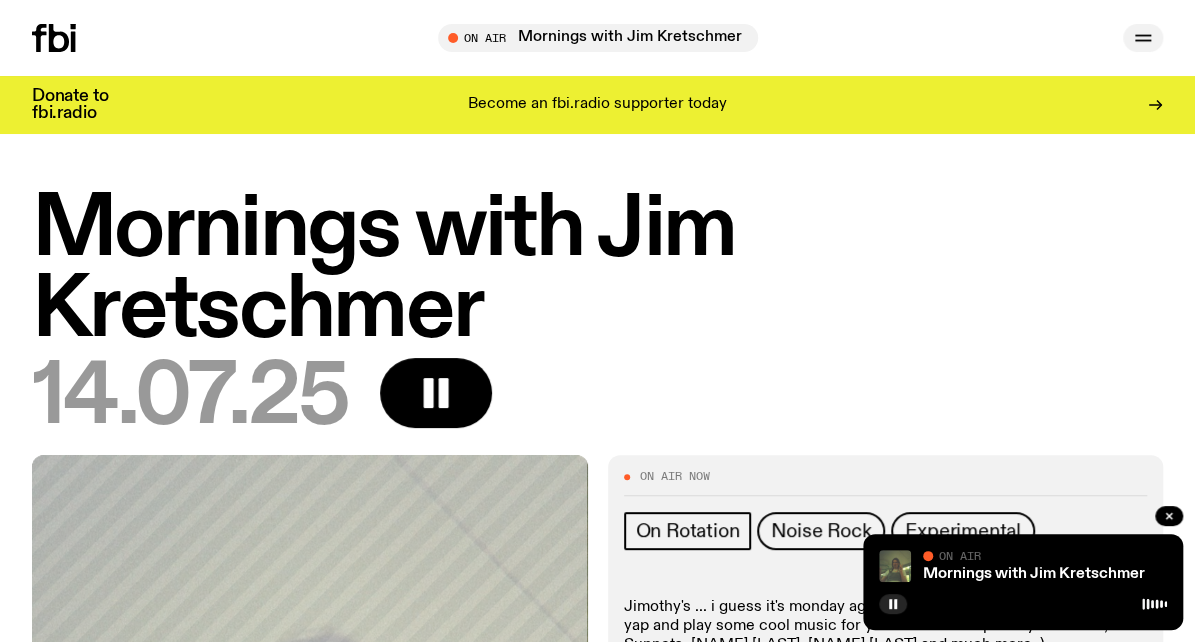 click at bounding box center (1143, 38) 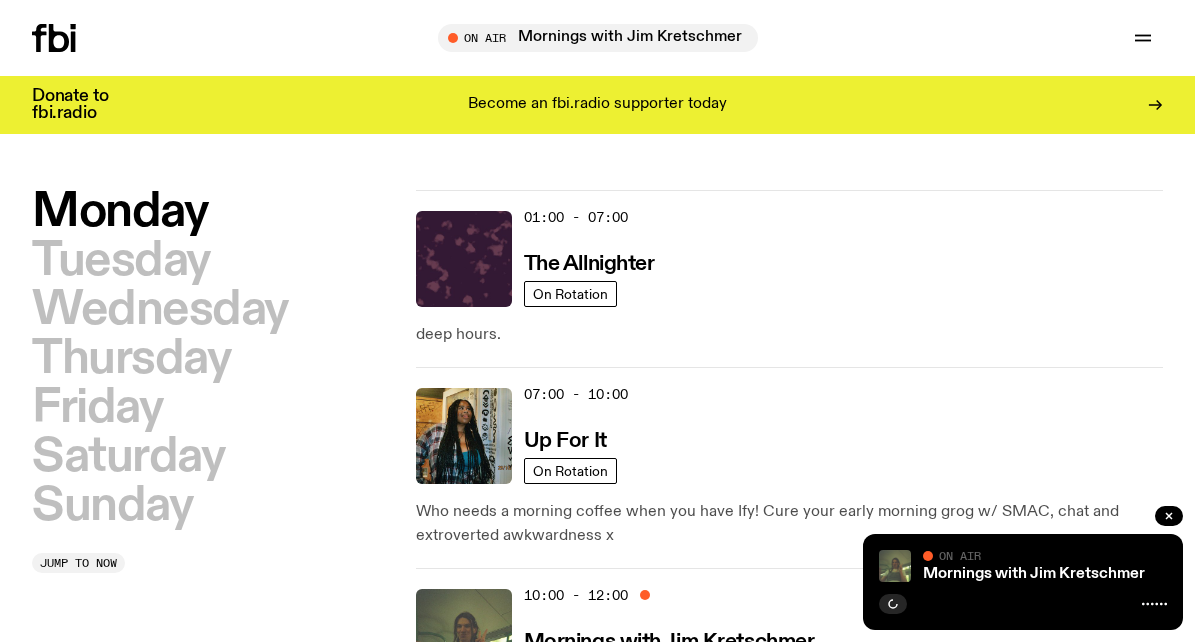 scroll, scrollTop: 0, scrollLeft: 0, axis: both 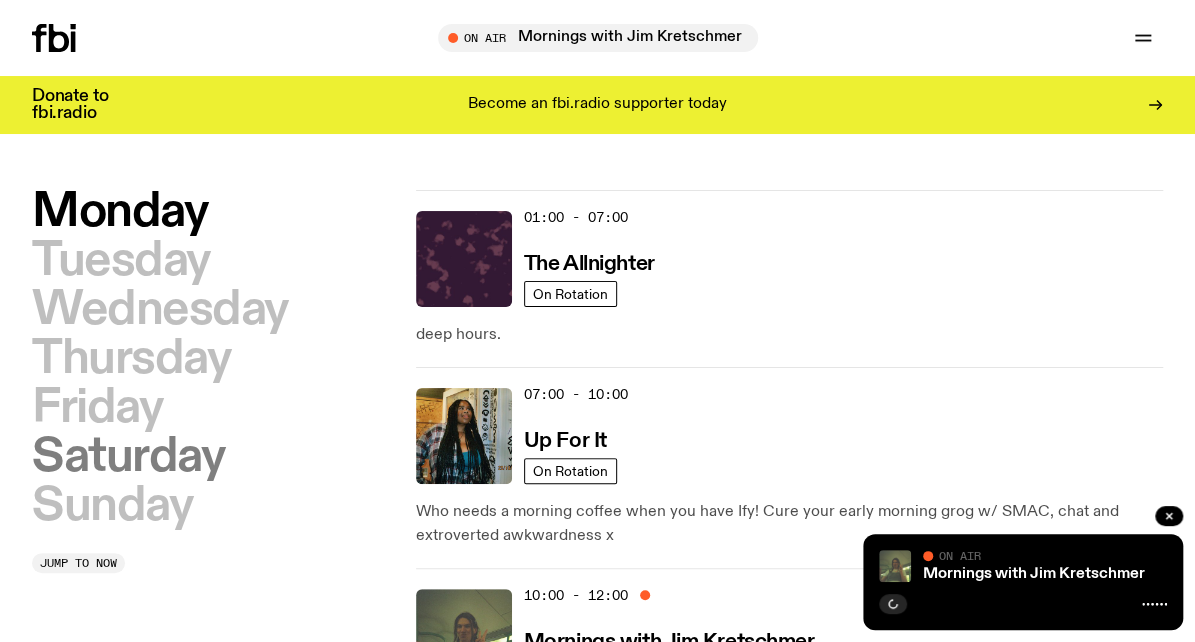 click on "Saturday" at bounding box center [128, 457] 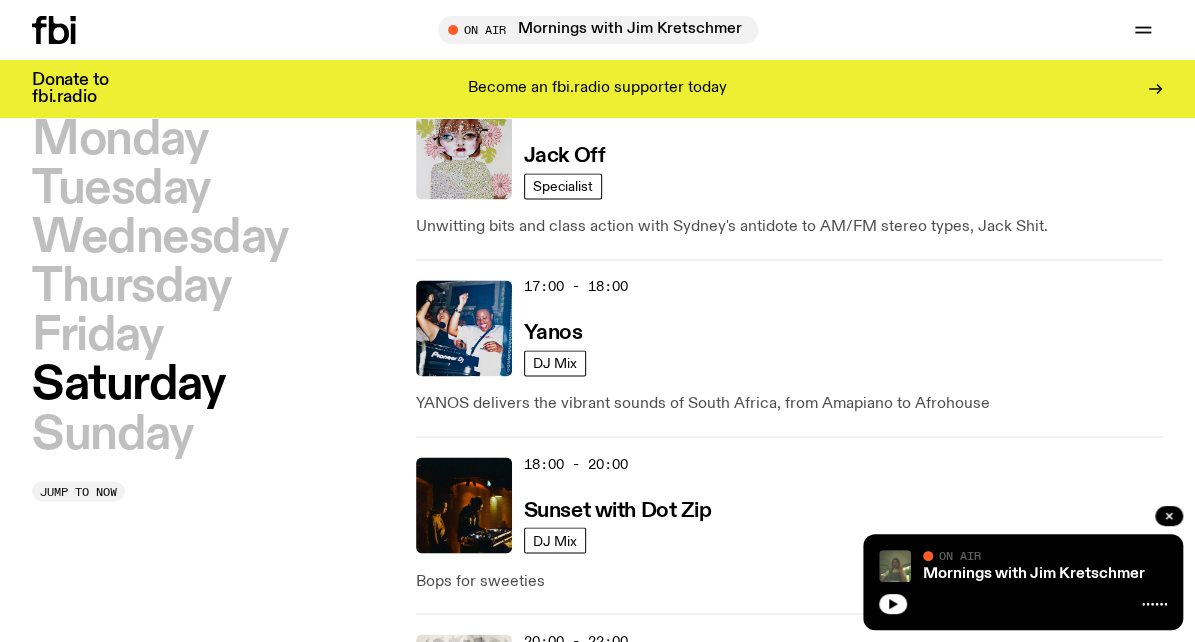 scroll, scrollTop: 1356, scrollLeft: 0, axis: vertical 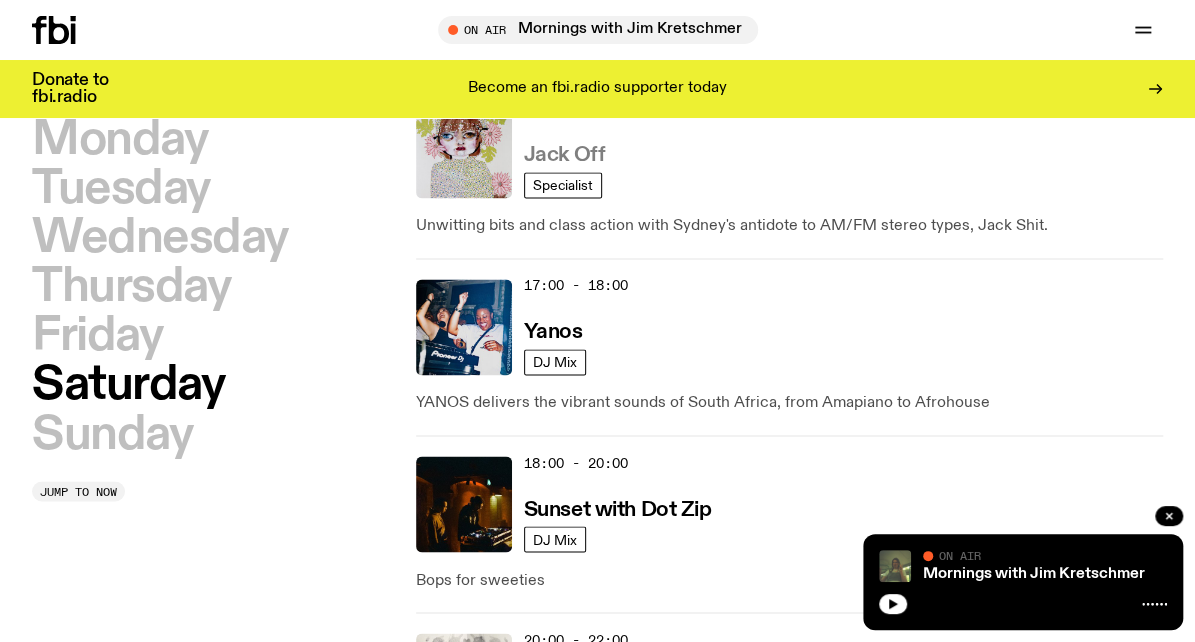type 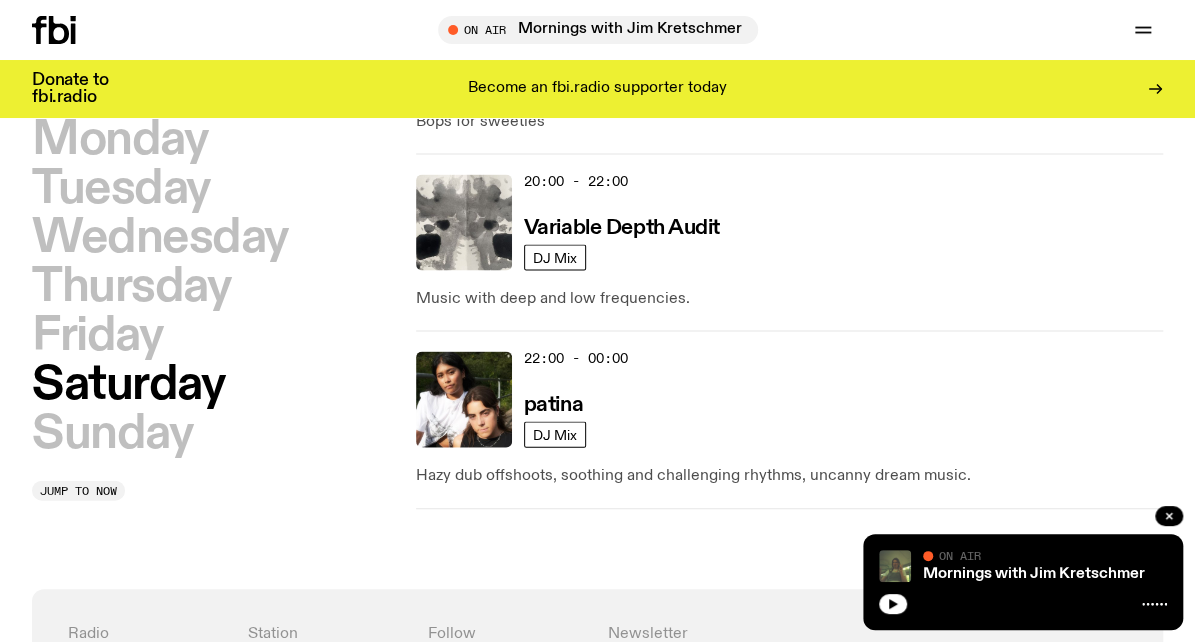 scroll, scrollTop: 1856, scrollLeft: 0, axis: vertical 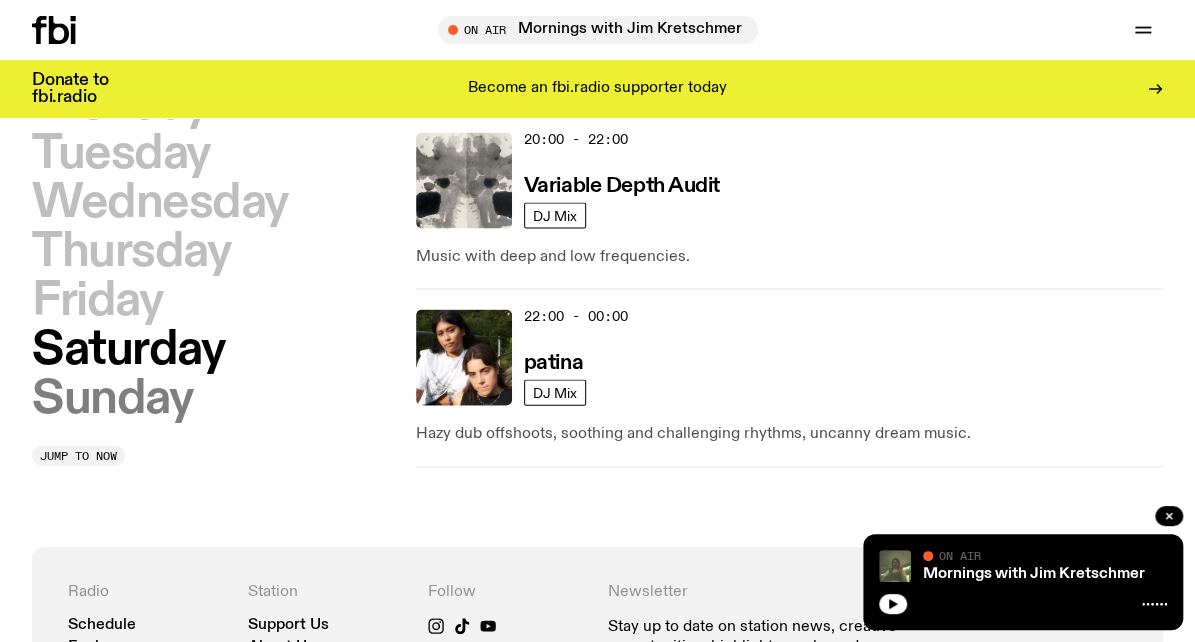 click on "Sunday" at bounding box center (112, 399) 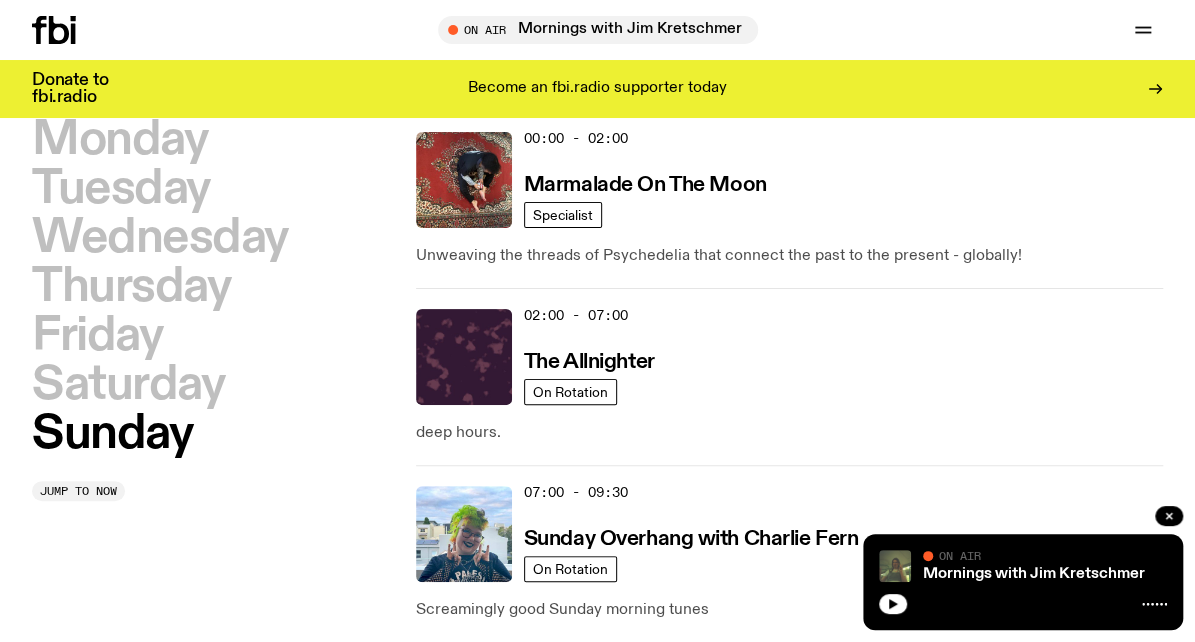 scroll, scrollTop: 56, scrollLeft: 0, axis: vertical 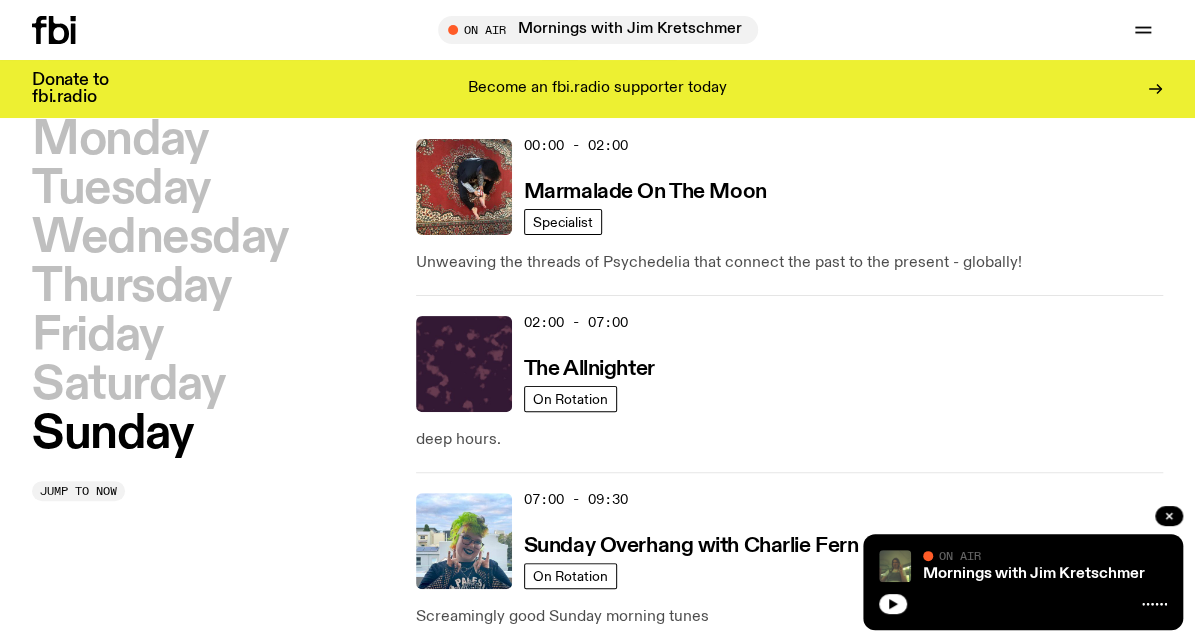 type 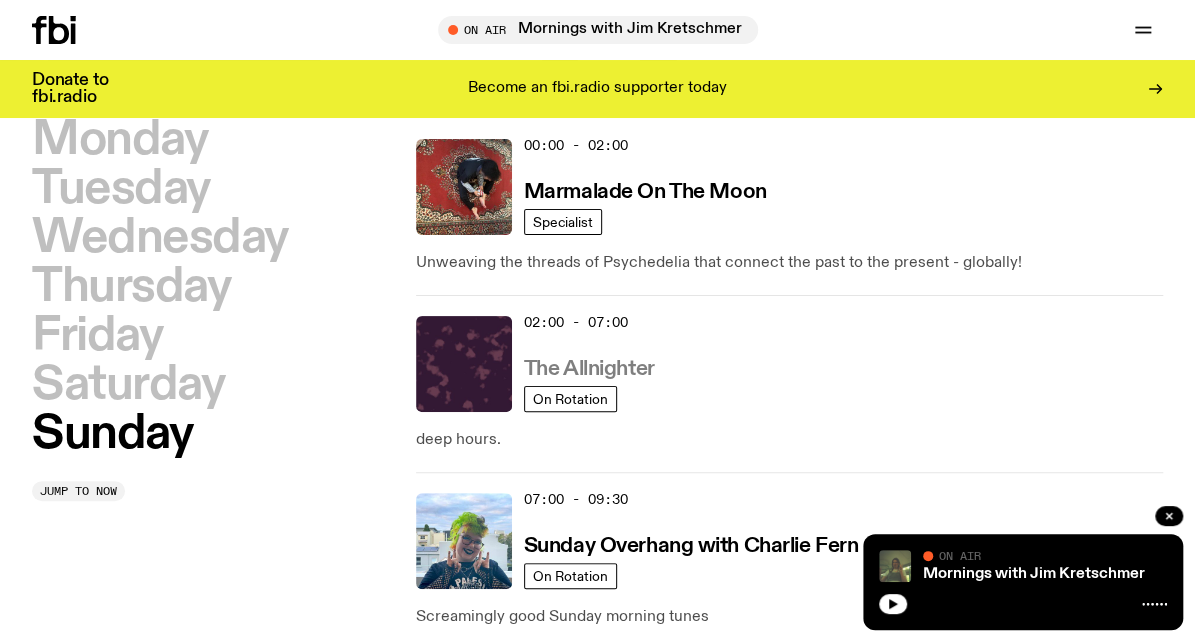 click on "The Allnighter" at bounding box center [589, 369] 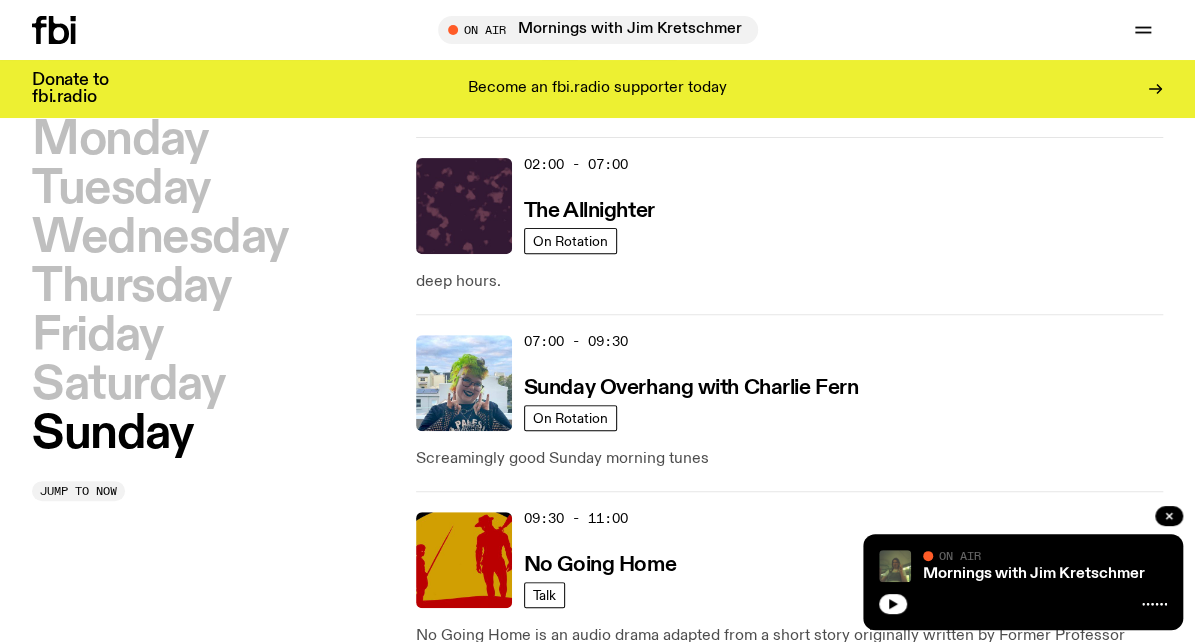 scroll, scrollTop: 356, scrollLeft: 0, axis: vertical 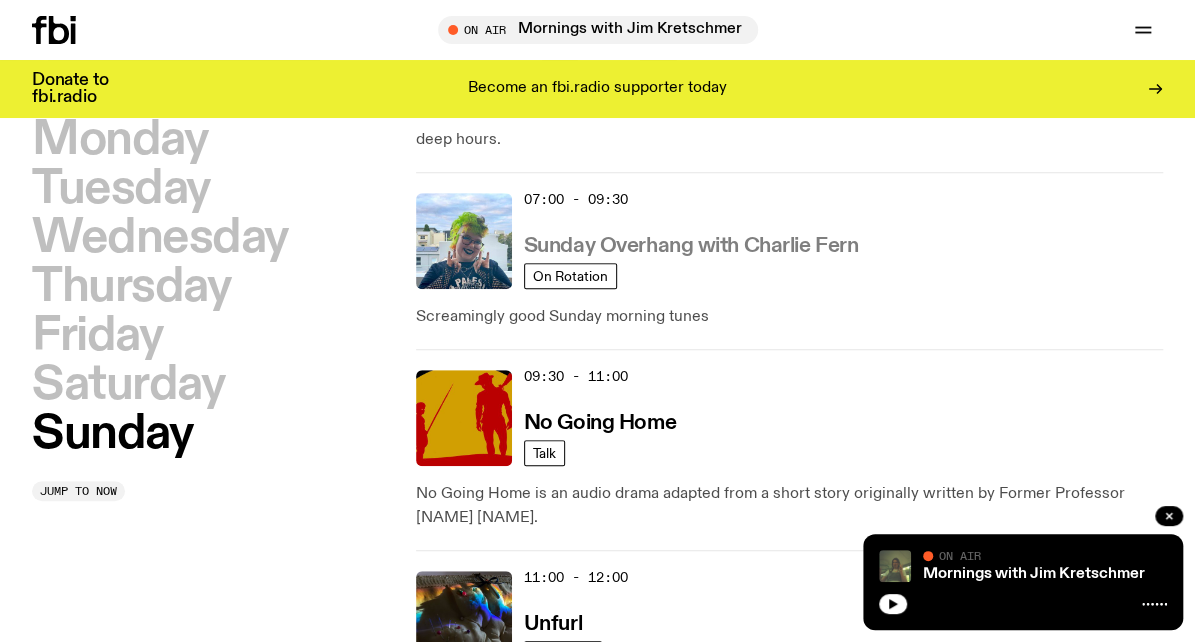 click on "Sunday Overhang with Charlie Fern" at bounding box center (691, 246) 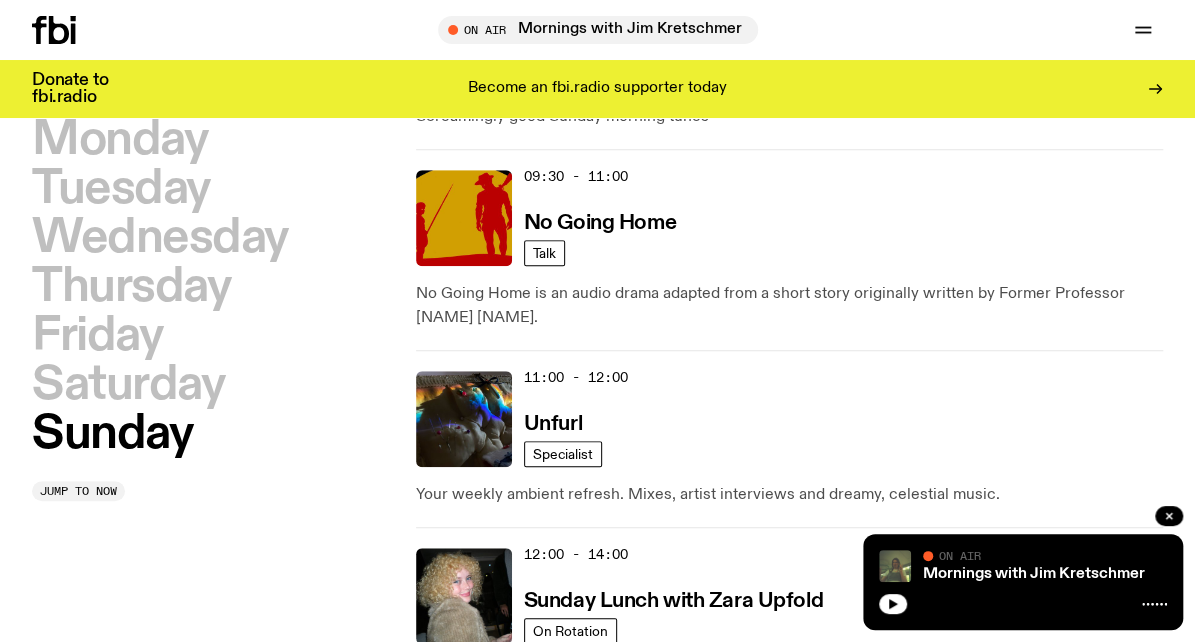 scroll, scrollTop: 656, scrollLeft: 0, axis: vertical 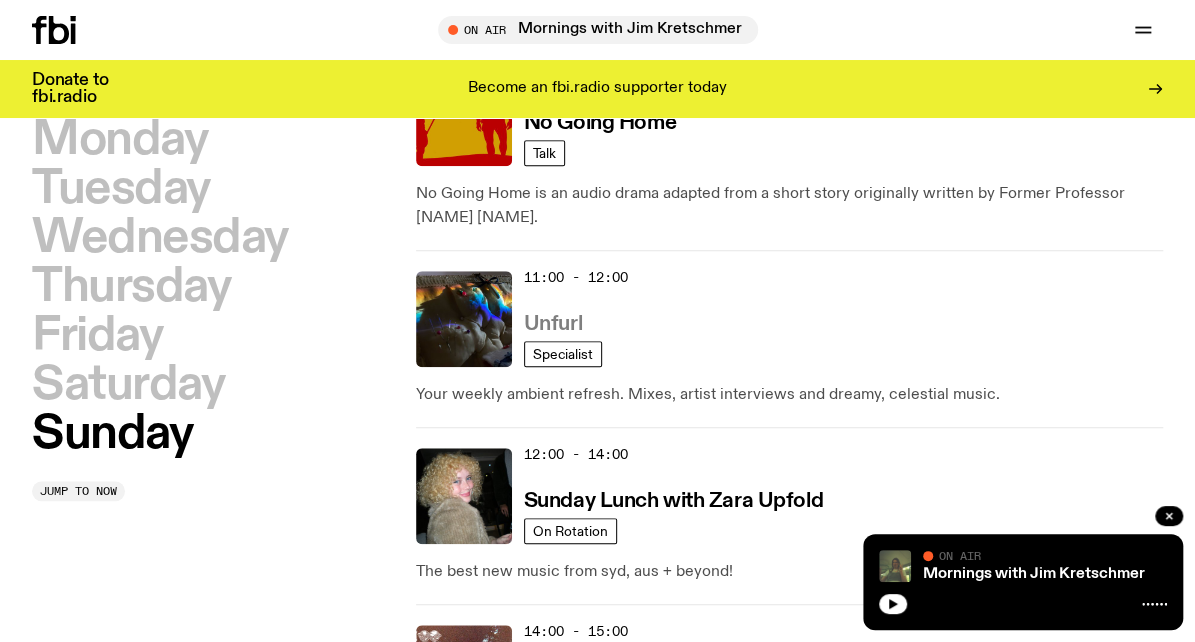 click on "Unfurl" at bounding box center [553, 324] 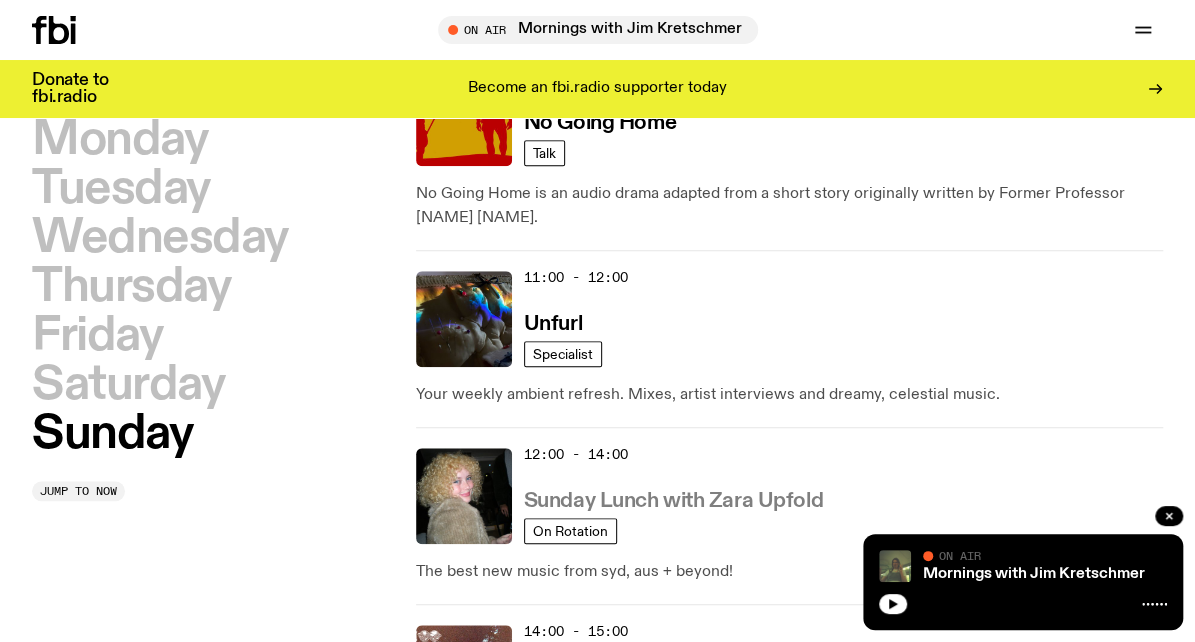 click on "Sunday Lunch with Zara Upfold" at bounding box center (673, 501) 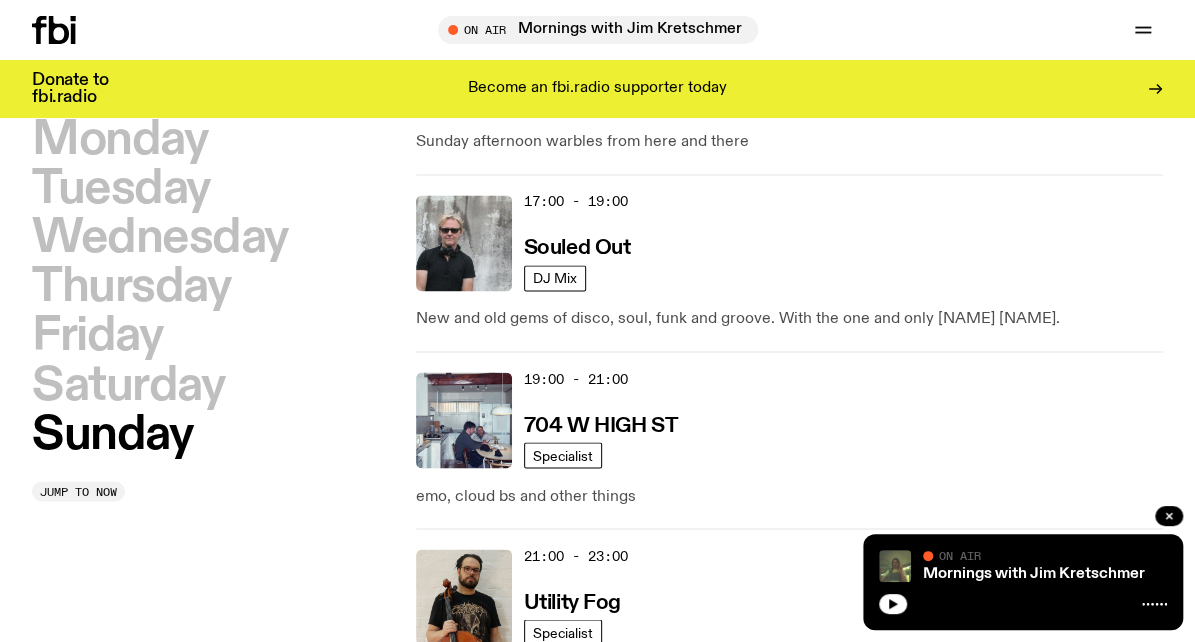 scroll, scrollTop: 1556, scrollLeft: 0, axis: vertical 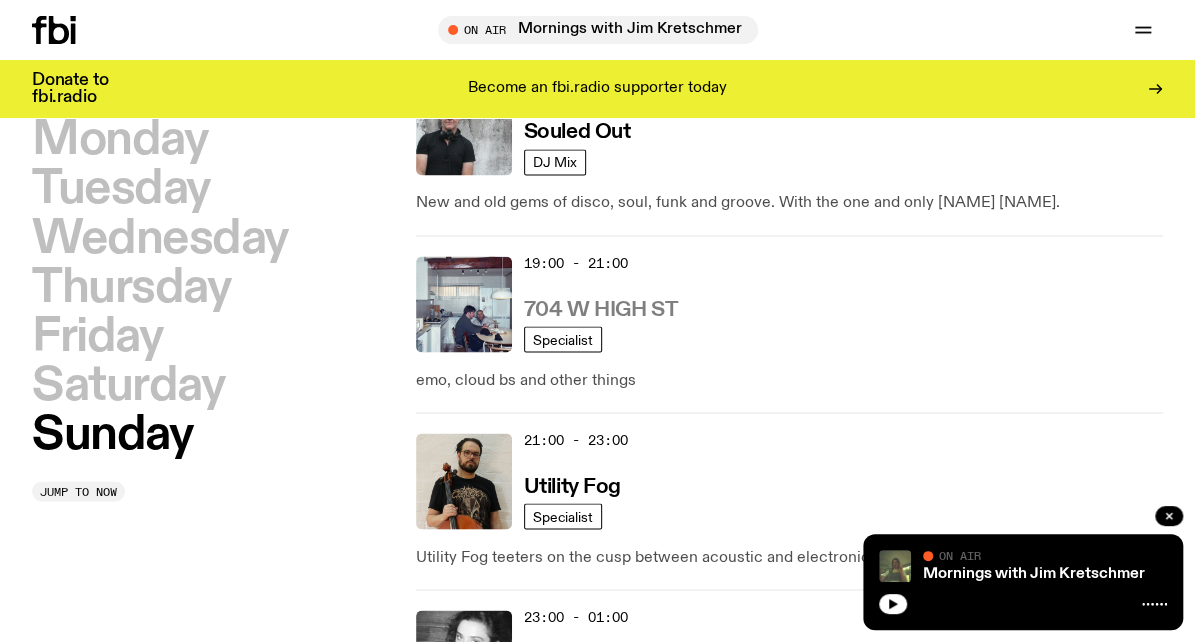 click on "704 W HIGH ST" at bounding box center [600, 309] 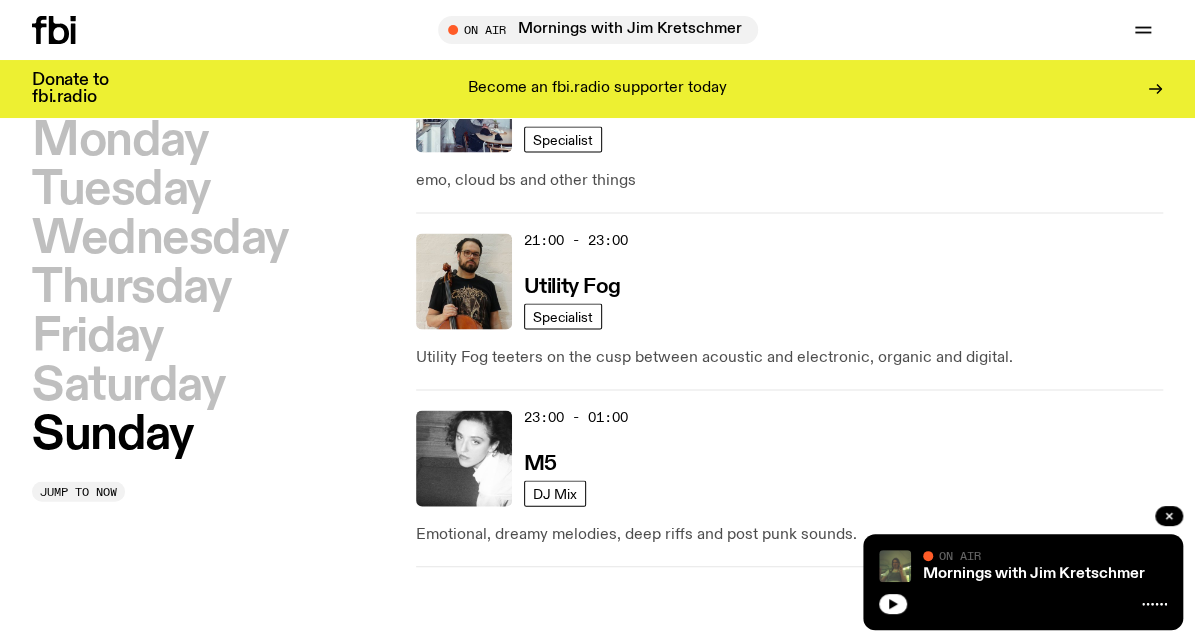 scroll, scrollTop: 1856, scrollLeft: 0, axis: vertical 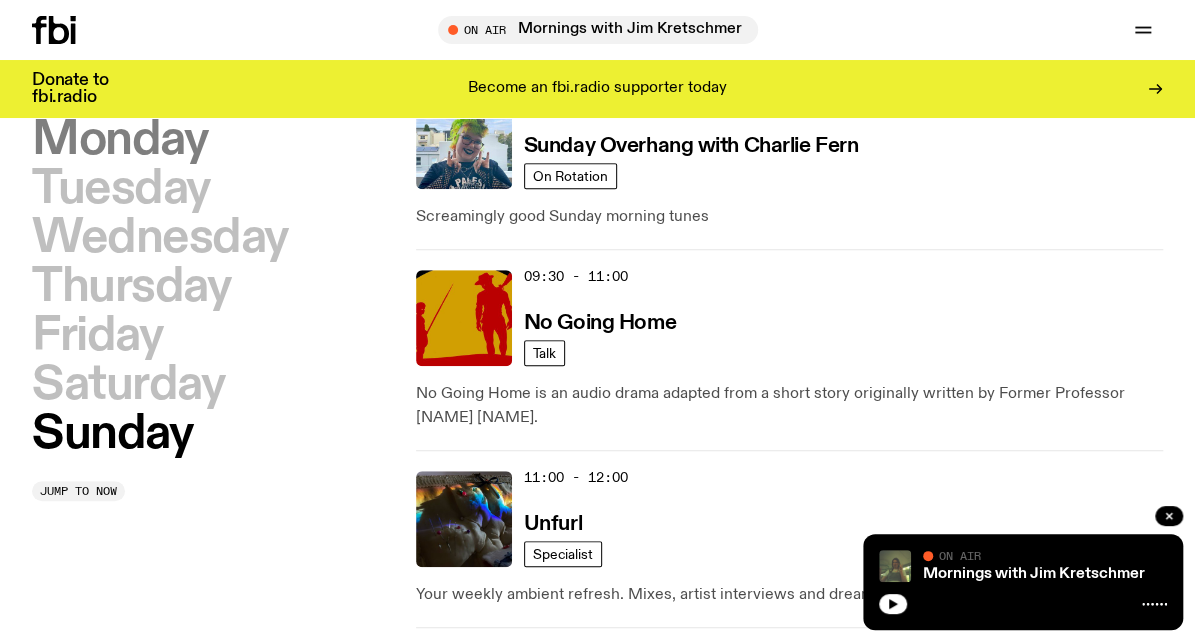 click on "Monday" at bounding box center (119, 140) 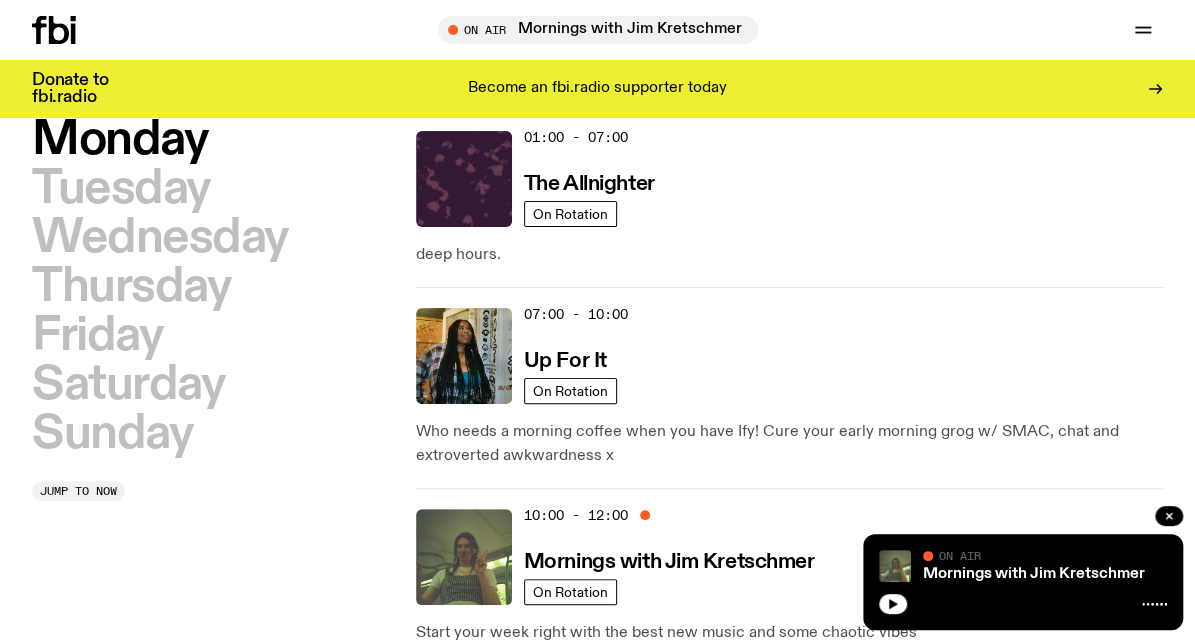 scroll, scrollTop: 56, scrollLeft: 0, axis: vertical 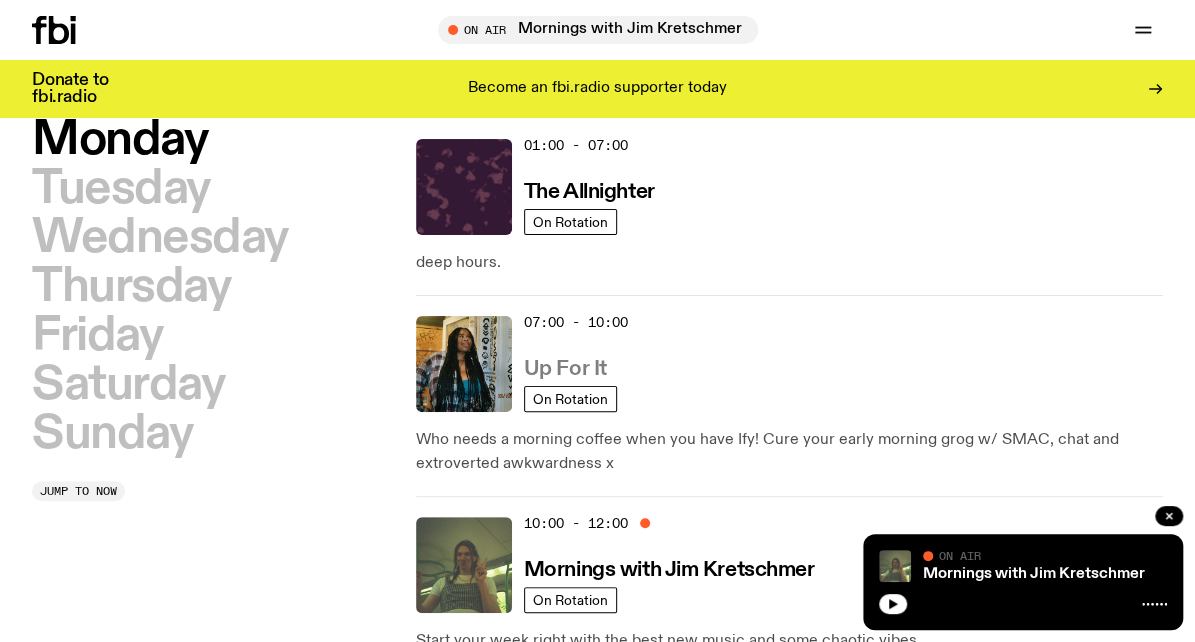 type 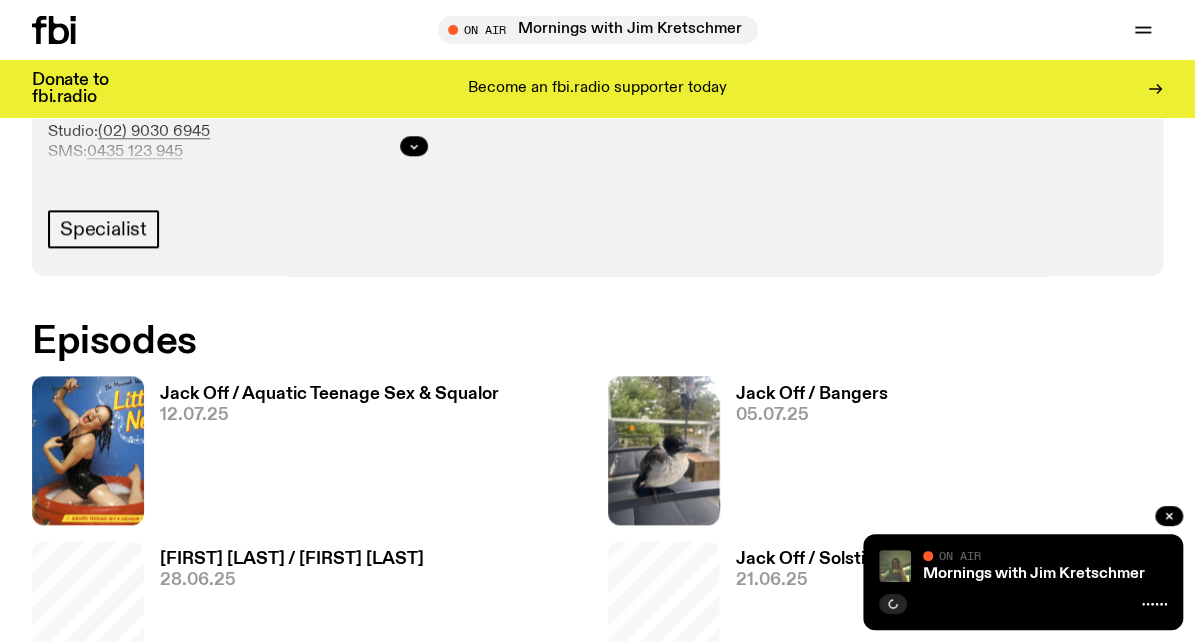 scroll, scrollTop: 985, scrollLeft: 0, axis: vertical 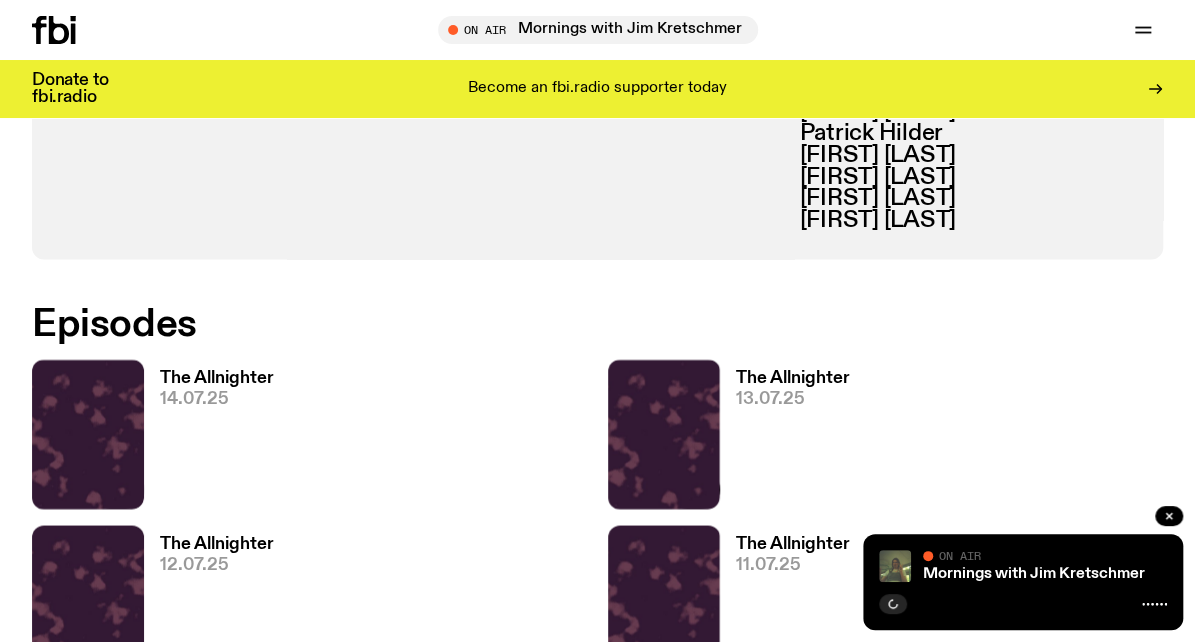 click on "The Allnighter 14.07.25" at bounding box center (209, 438) 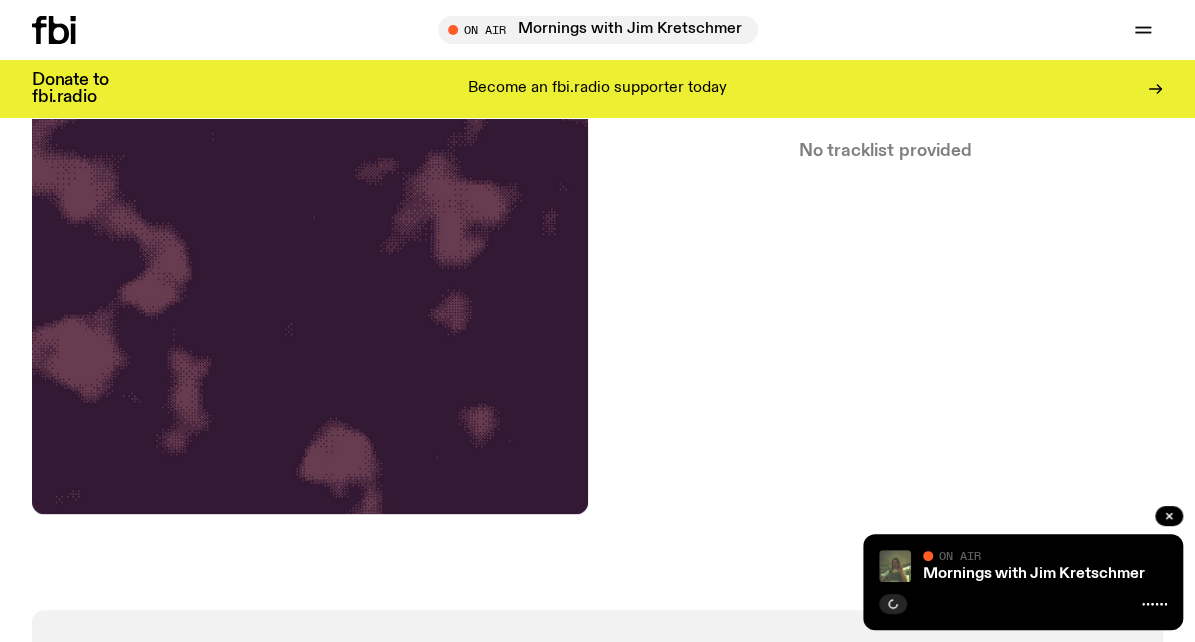 scroll, scrollTop: 585, scrollLeft: 0, axis: vertical 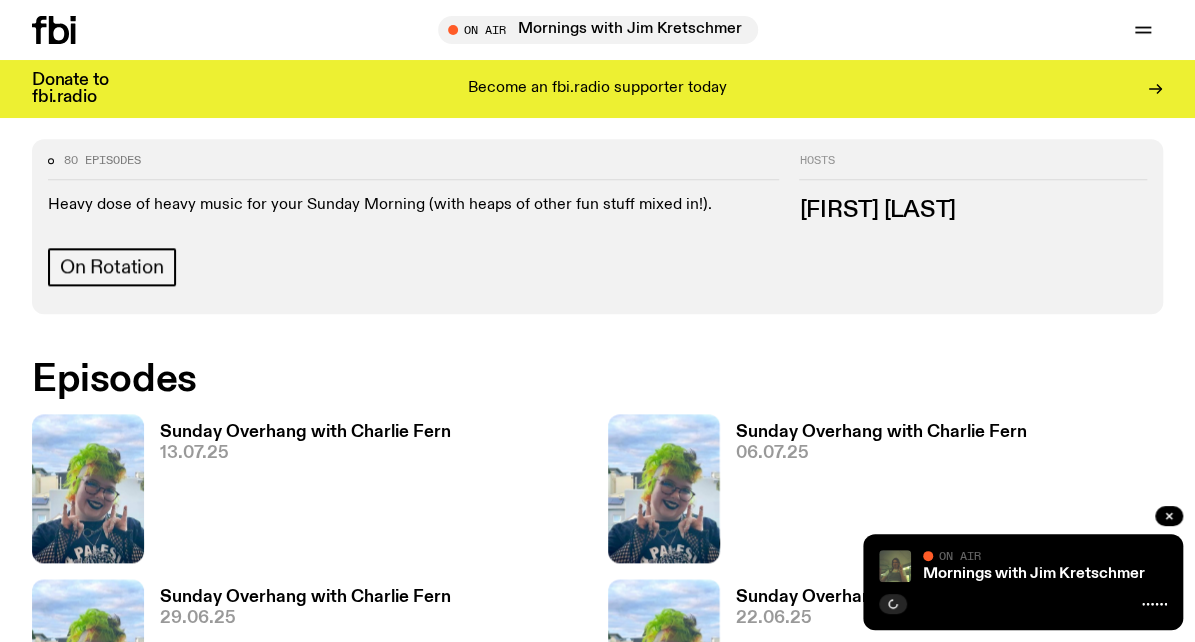 click on "Sunday Overhang with Charlie Fern 13.07.25" at bounding box center [297, 493] 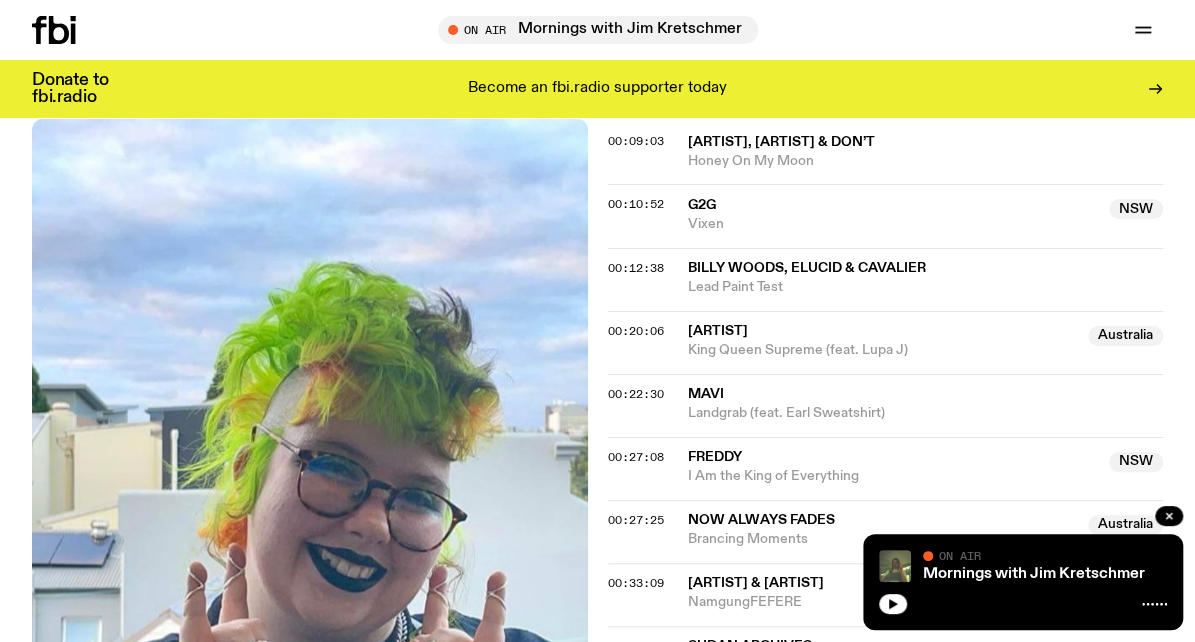 scroll, scrollTop: 685, scrollLeft: 0, axis: vertical 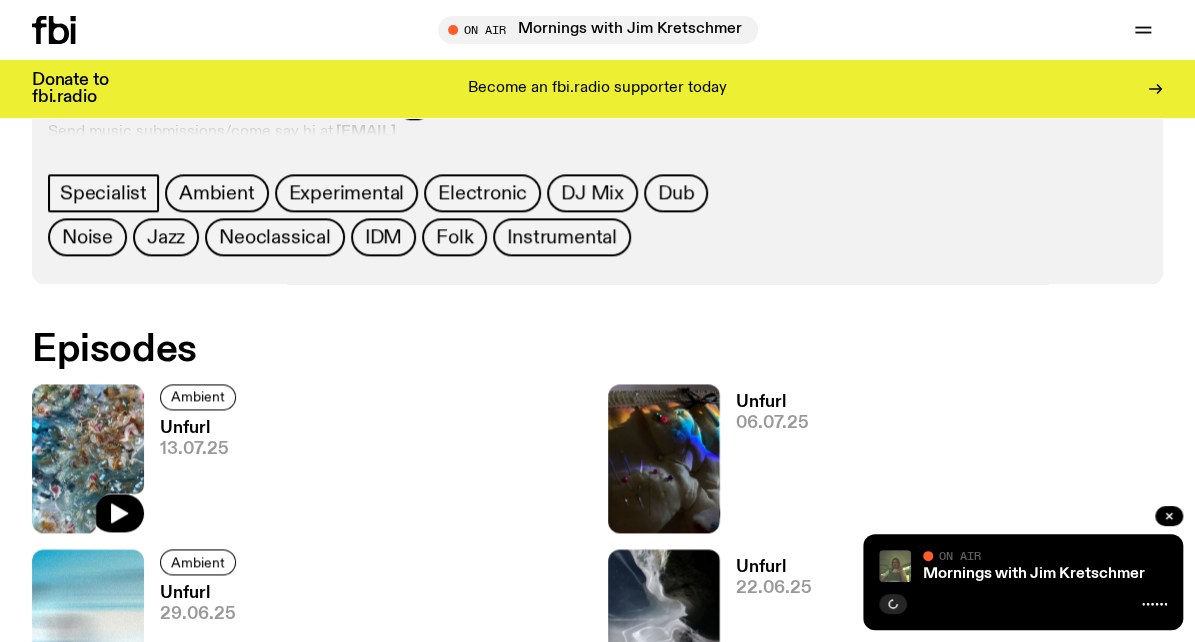 click at bounding box center (88, 458) 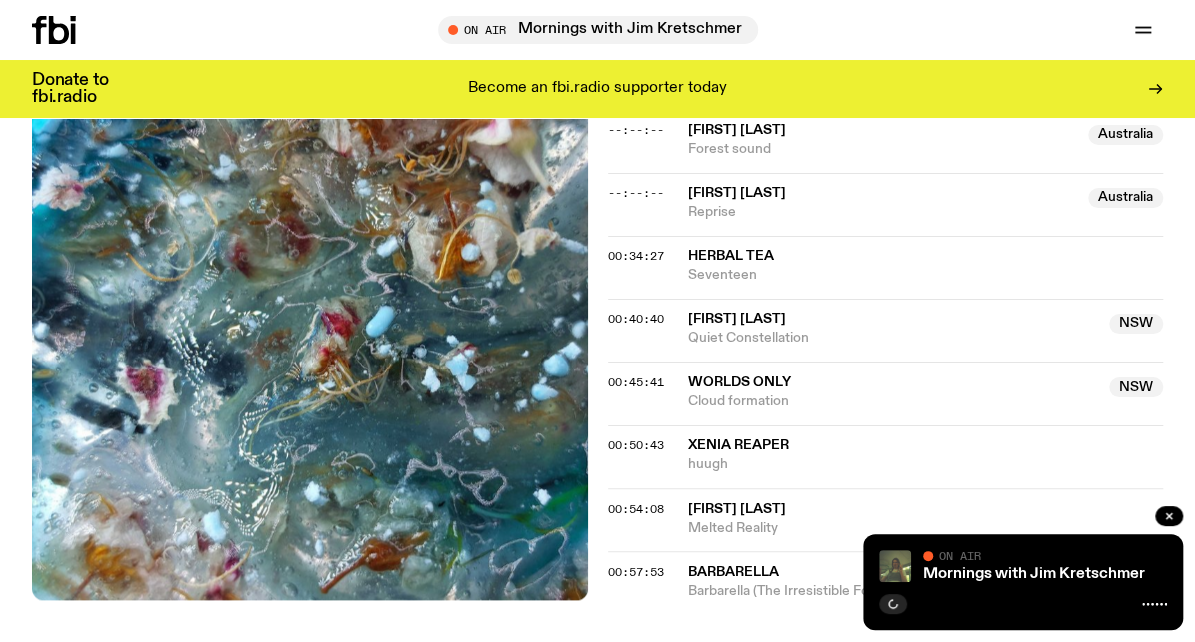 scroll, scrollTop: 1286, scrollLeft: 0, axis: vertical 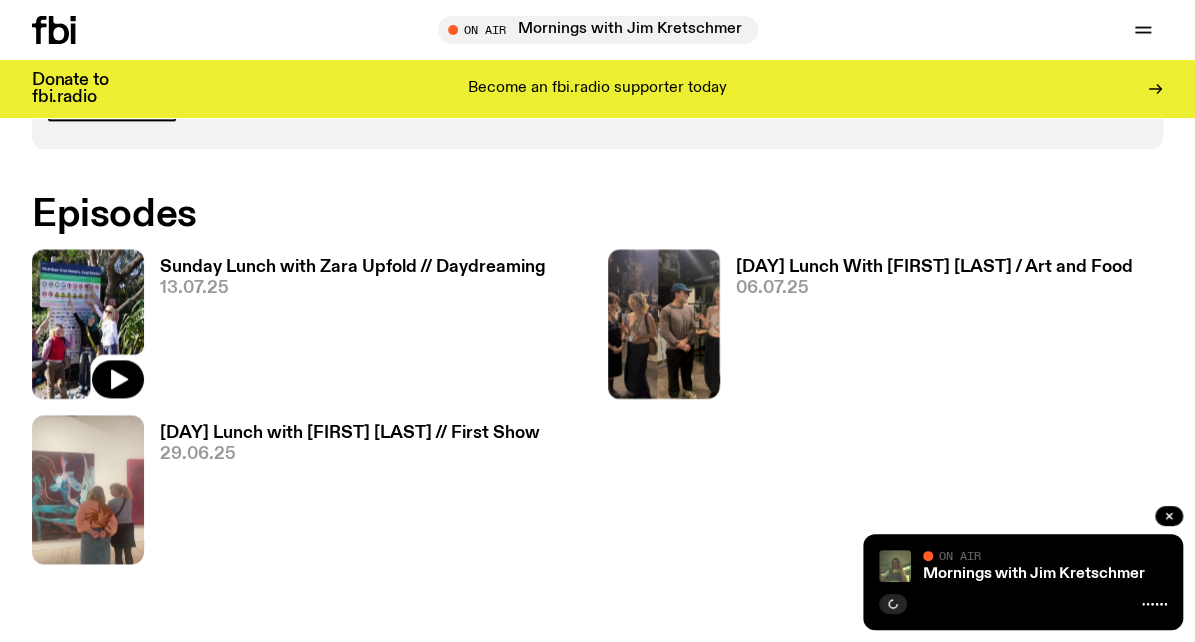 click at bounding box center [88, 323] 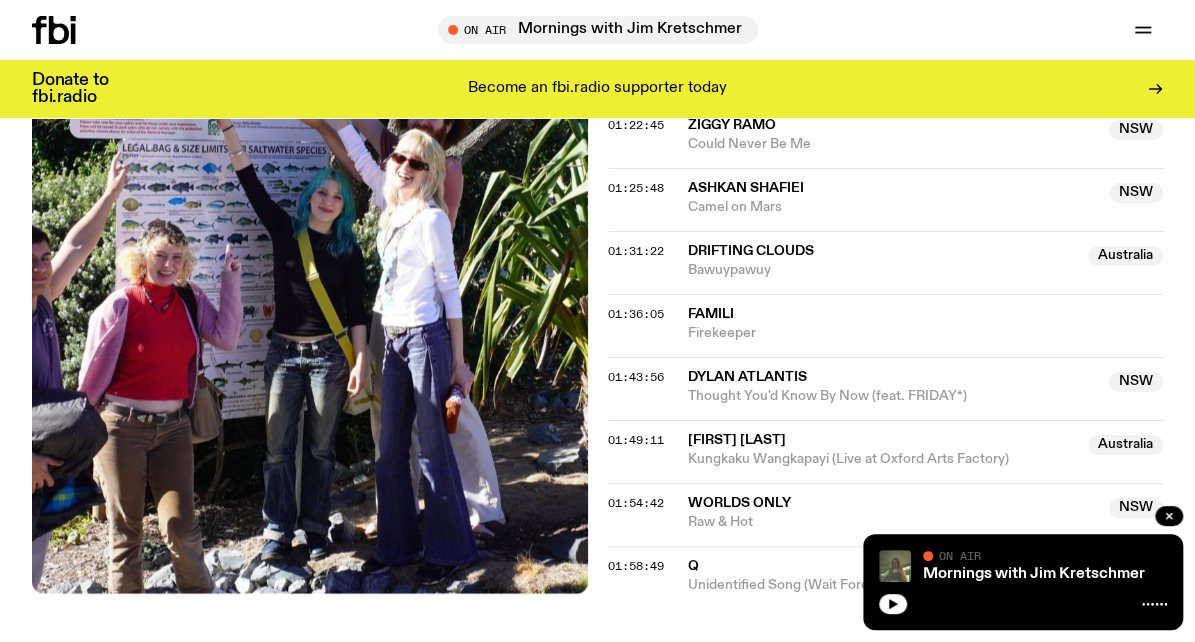 scroll, scrollTop: 2185, scrollLeft: 0, axis: vertical 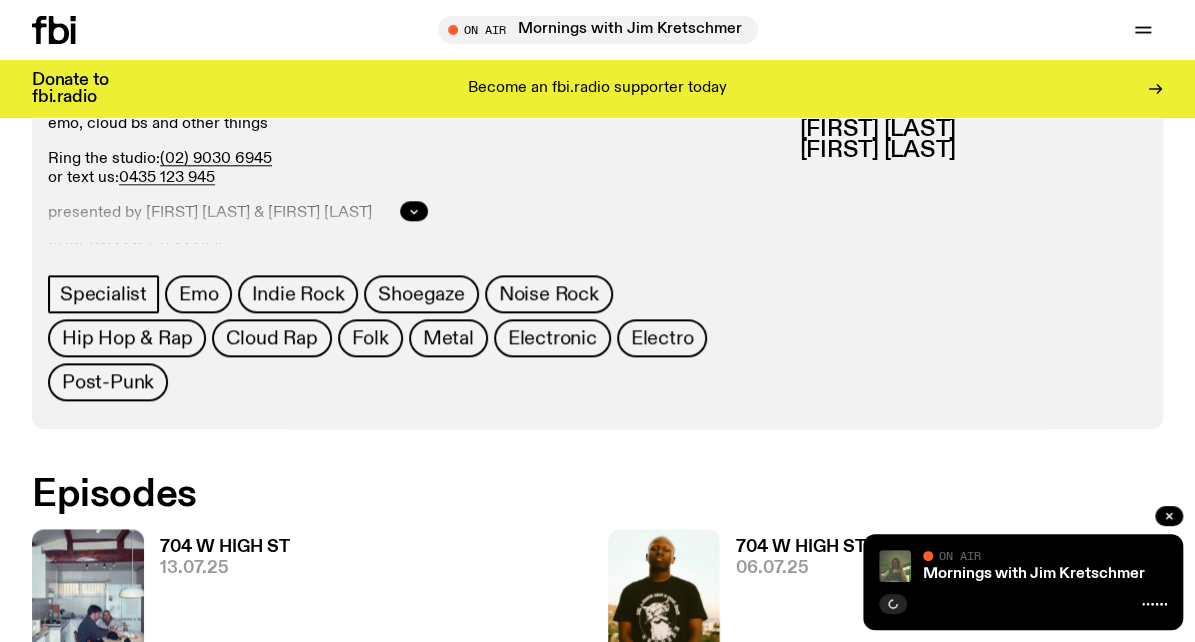 click on "704 W HIGH ST" at bounding box center [225, 547] 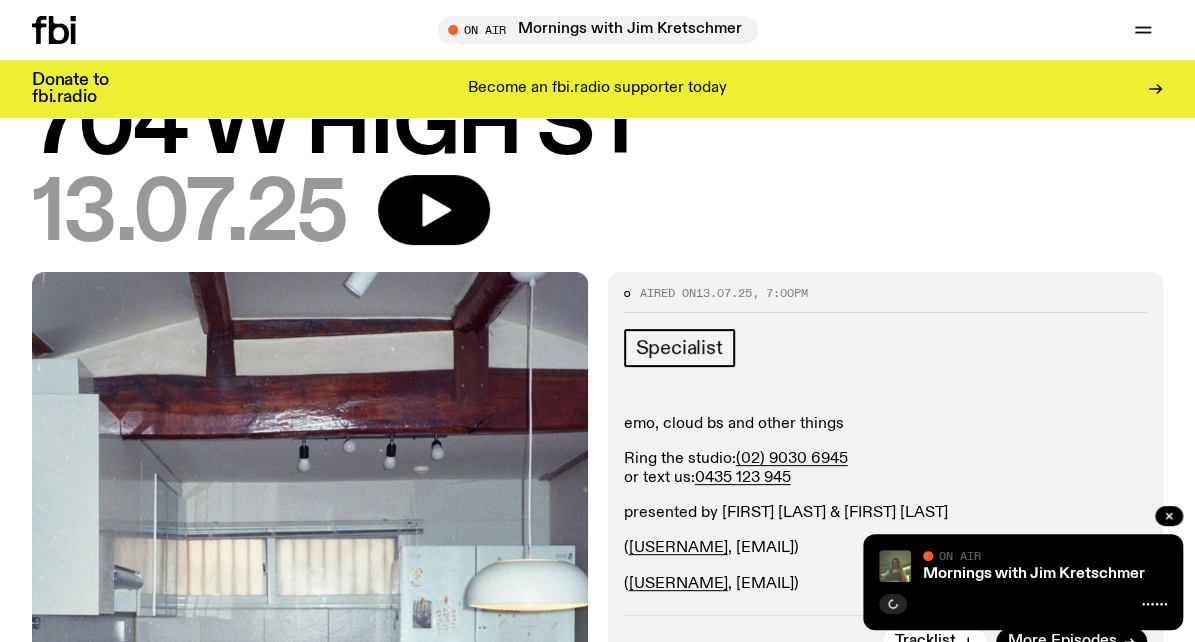 scroll, scrollTop: 85, scrollLeft: 0, axis: vertical 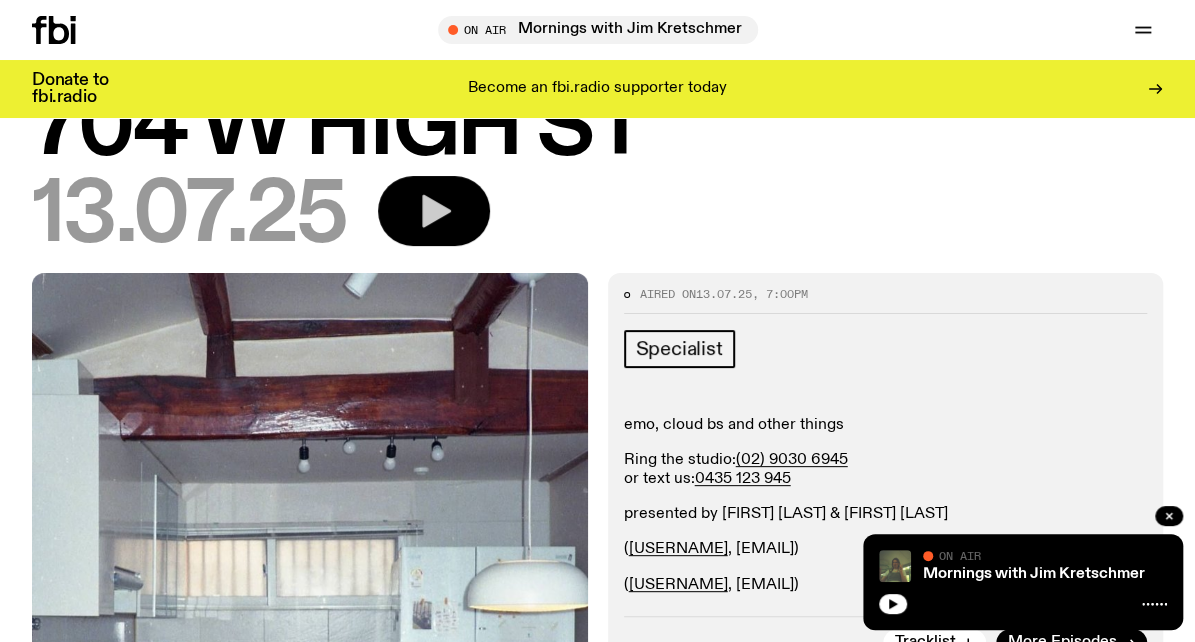 click 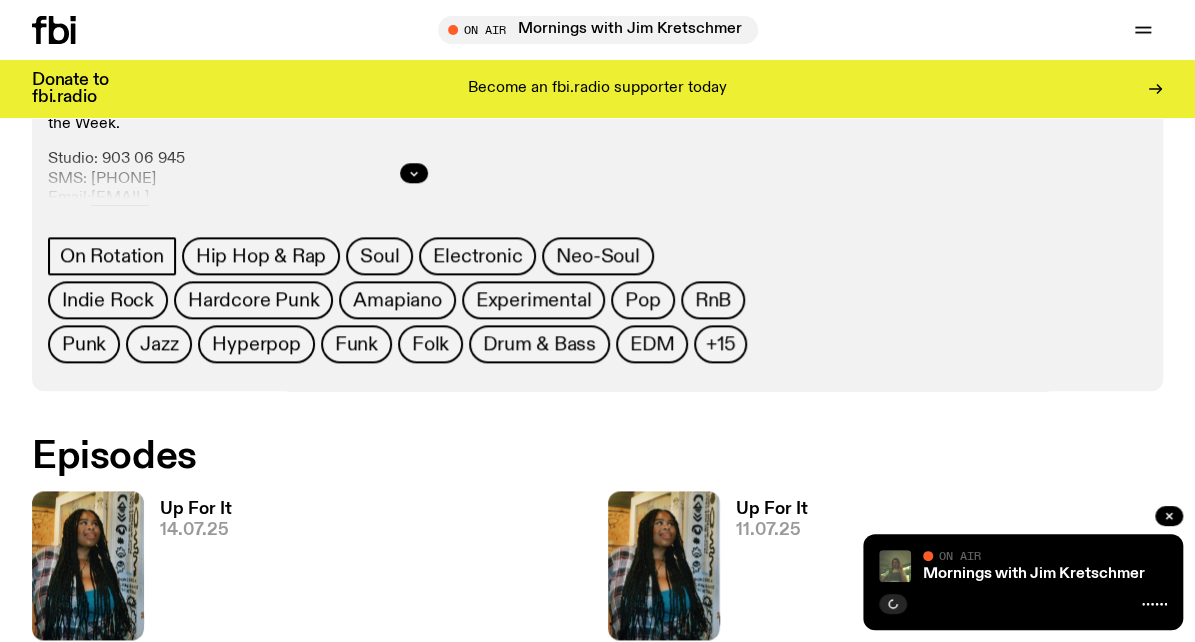 scroll, scrollTop: 1170, scrollLeft: 0, axis: vertical 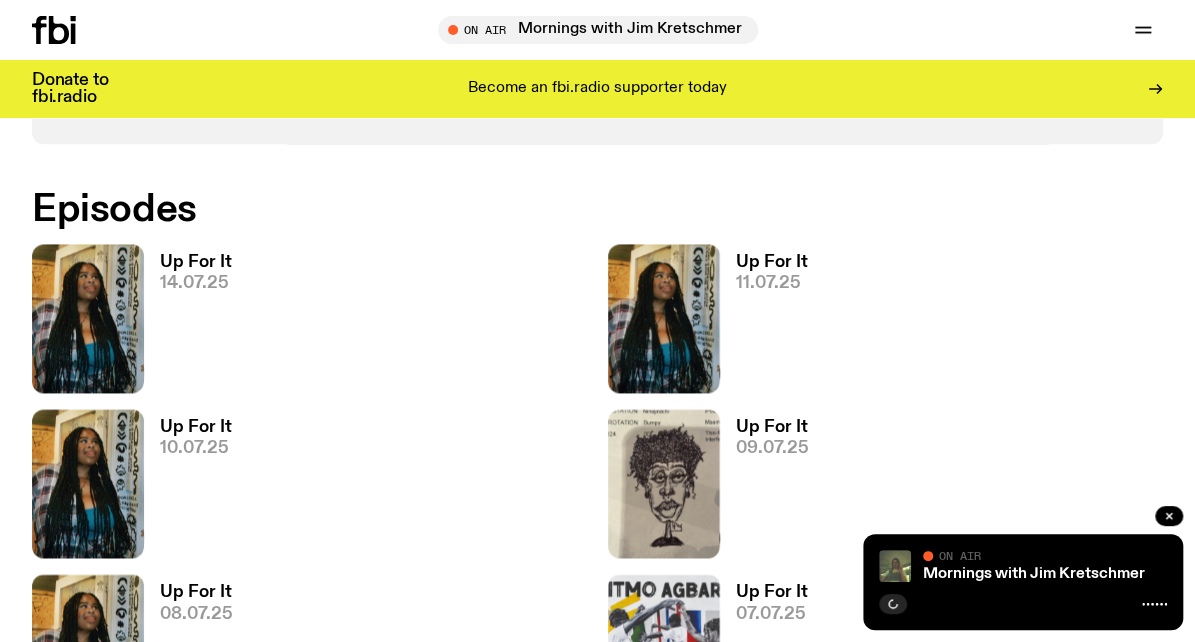 click on "14.07.25" at bounding box center (196, 283) 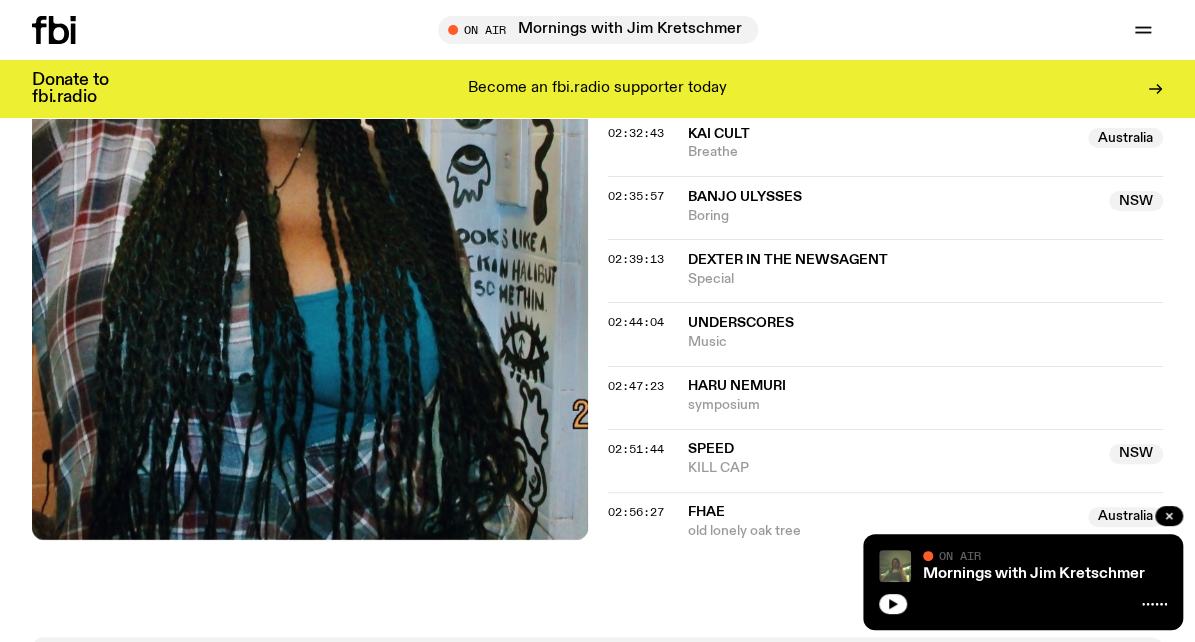scroll, scrollTop: 2885, scrollLeft: 0, axis: vertical 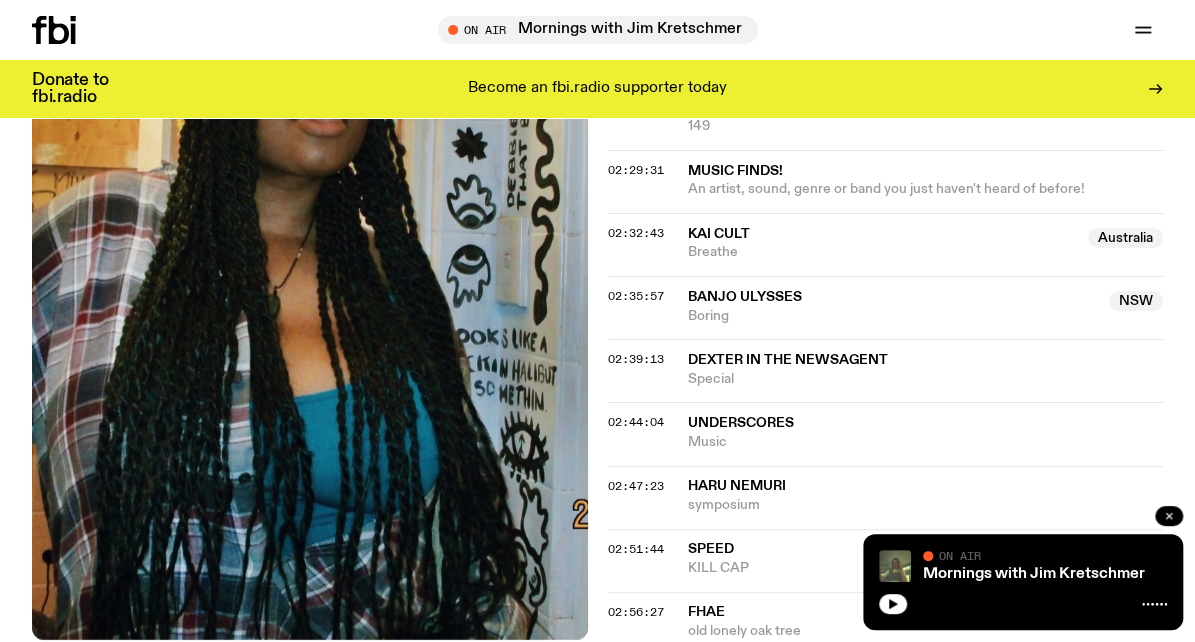 click at bounding box center [1169, 516] 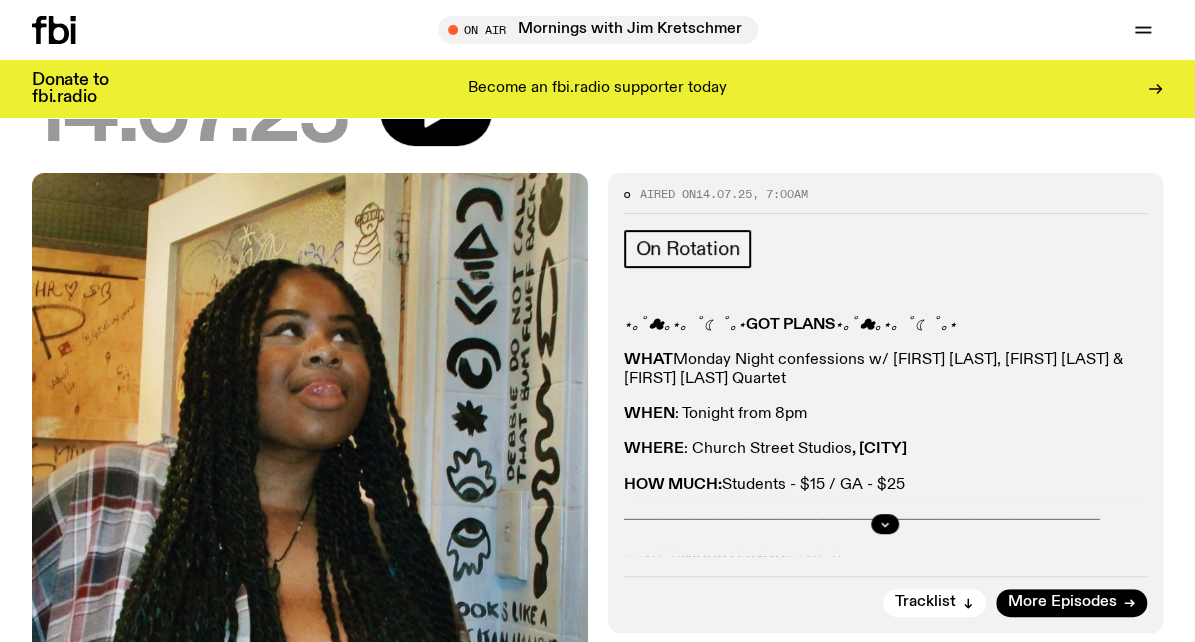 scroll, scrollTop: 0, scrollLeft: 0, axis: both 